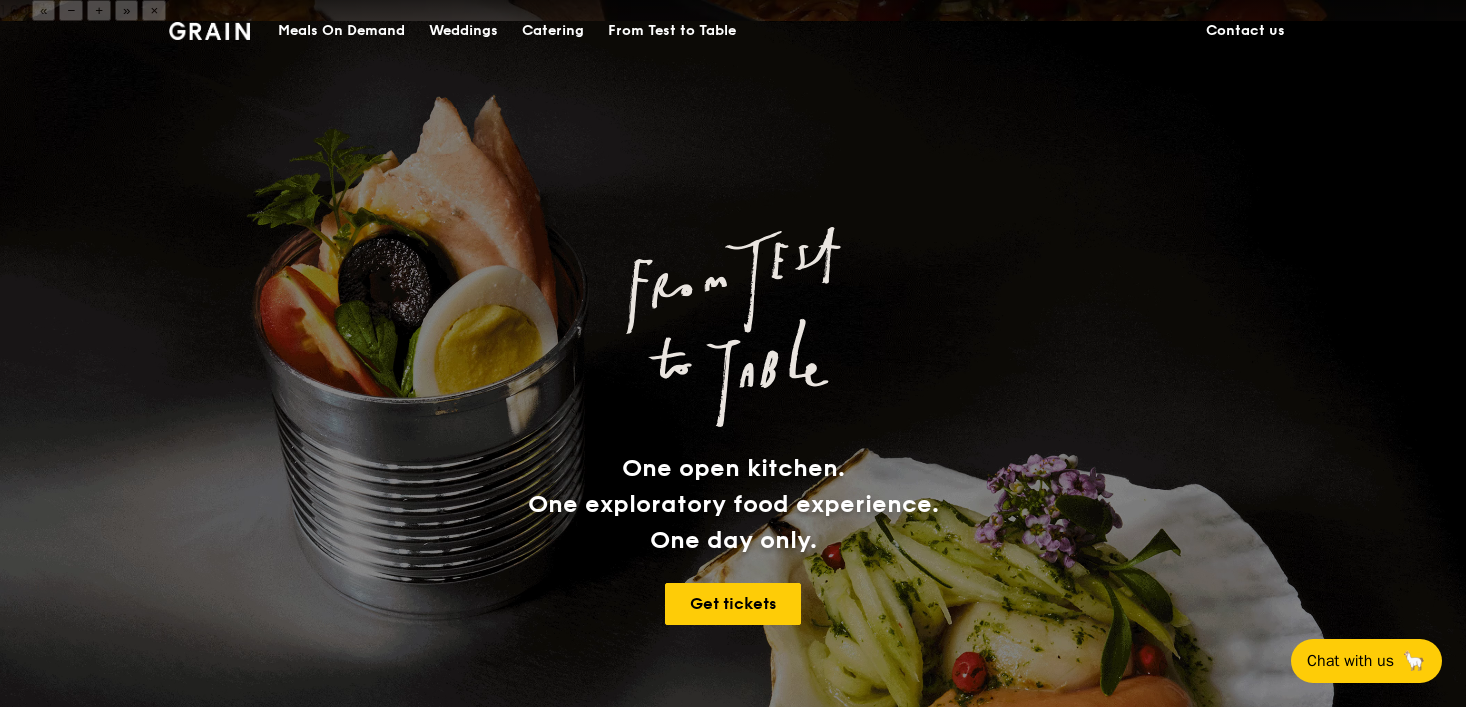 scroll, scrollTop: 0, scrollLeft: 0, axis: both 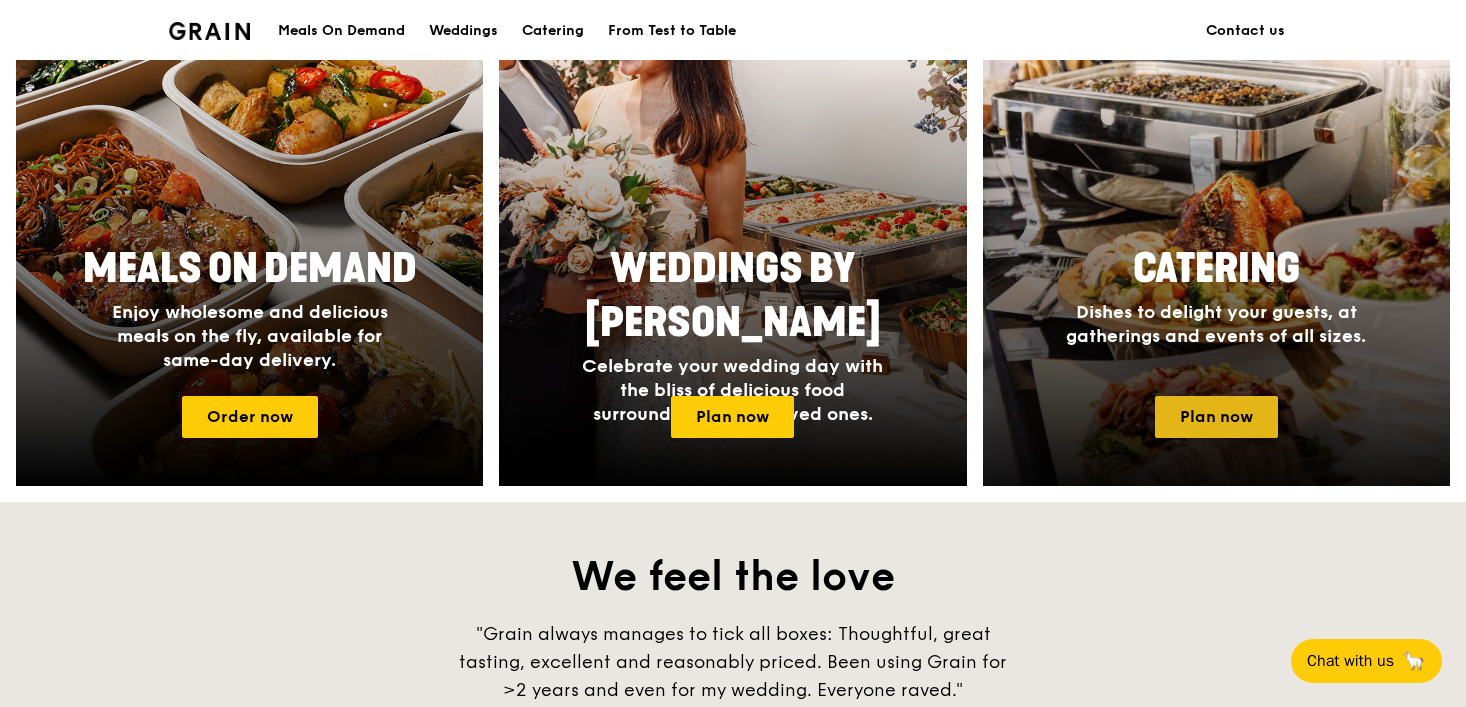 click on "Plan now" at bounding box center (1216, 417) 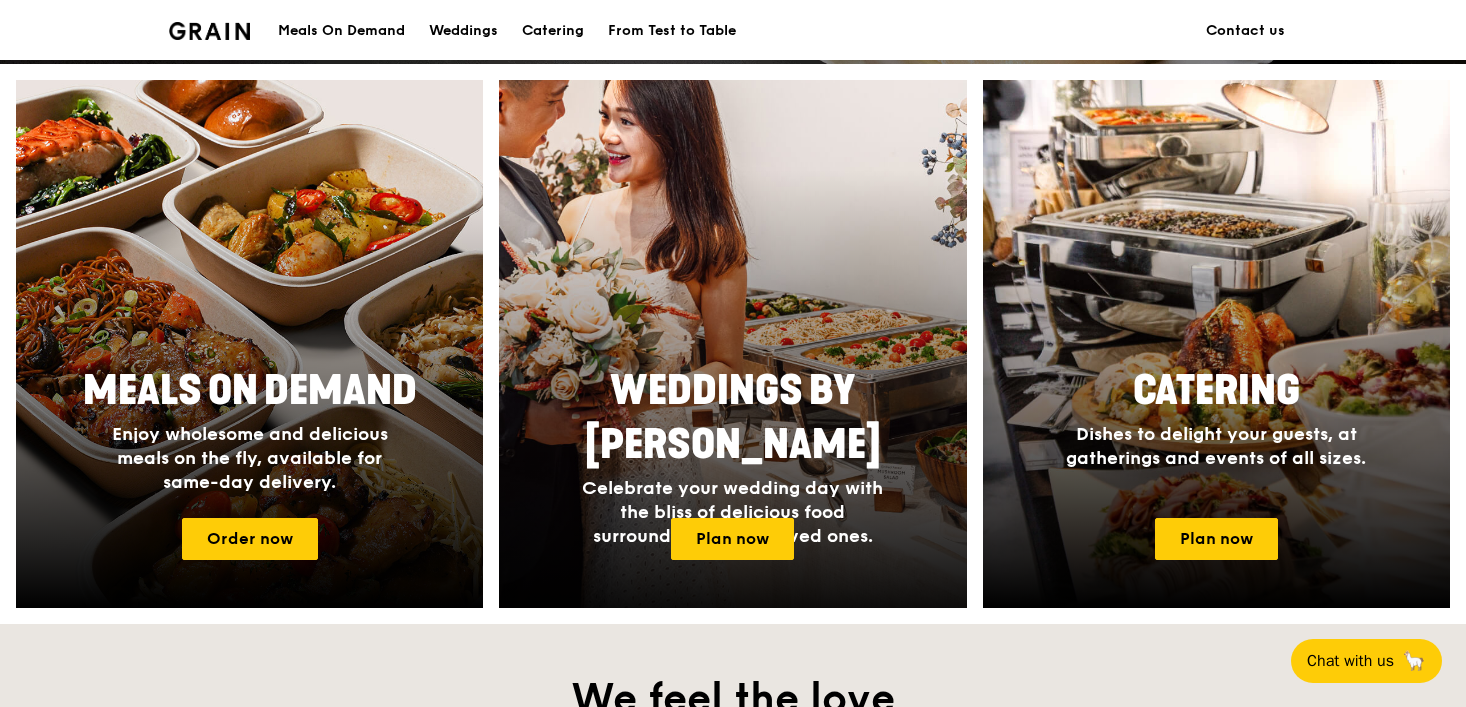 scroll, scrollTop: 818, scrollLeft: 0, axis: vertical 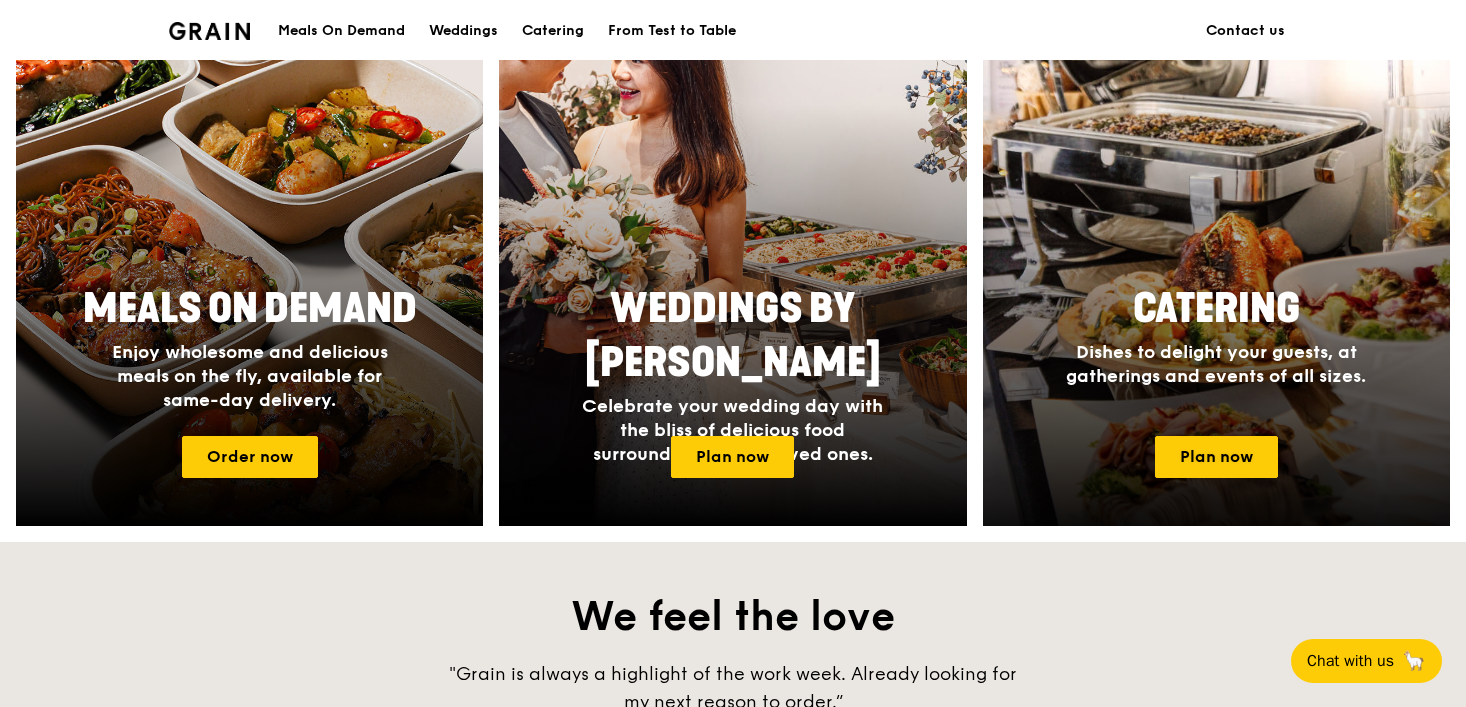 click at bounding box center [1216, 262] 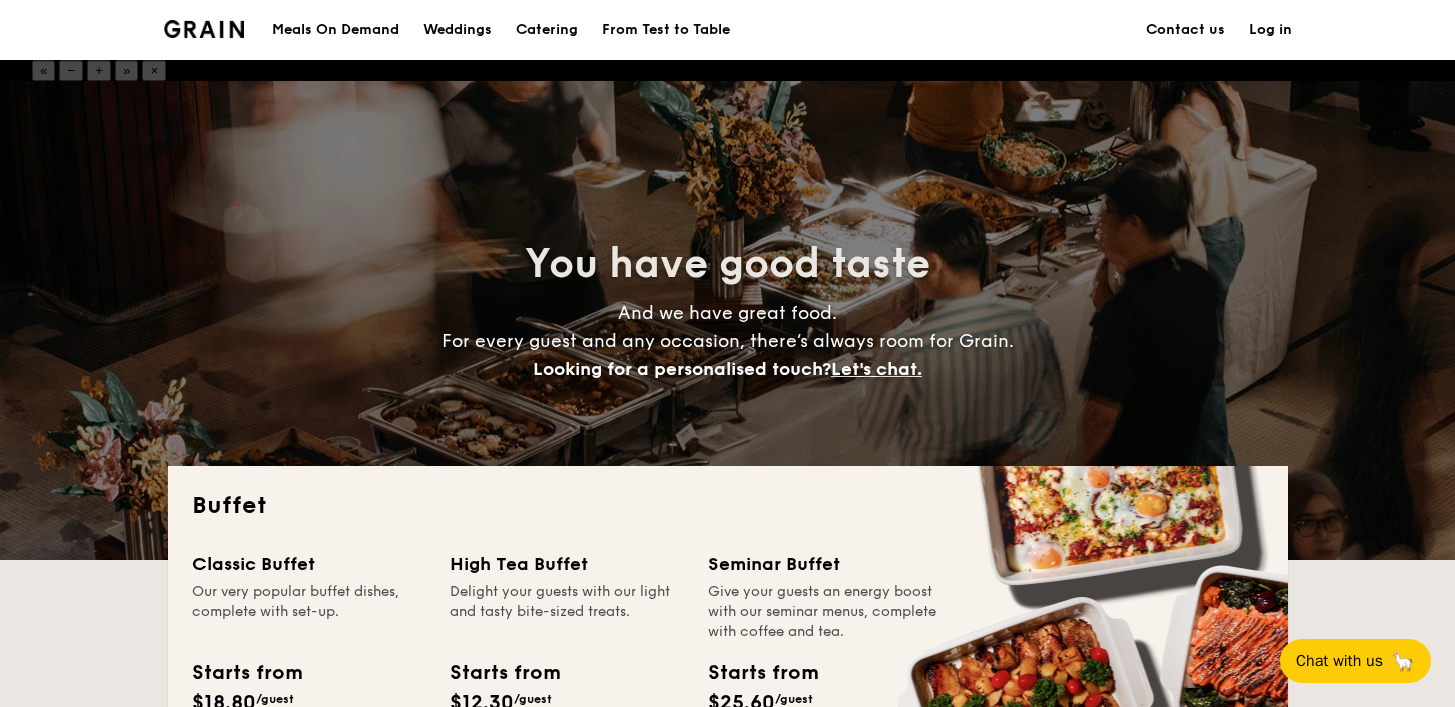 scroll, scrollTop: 177, scrollLeft: 0, axis: vertical 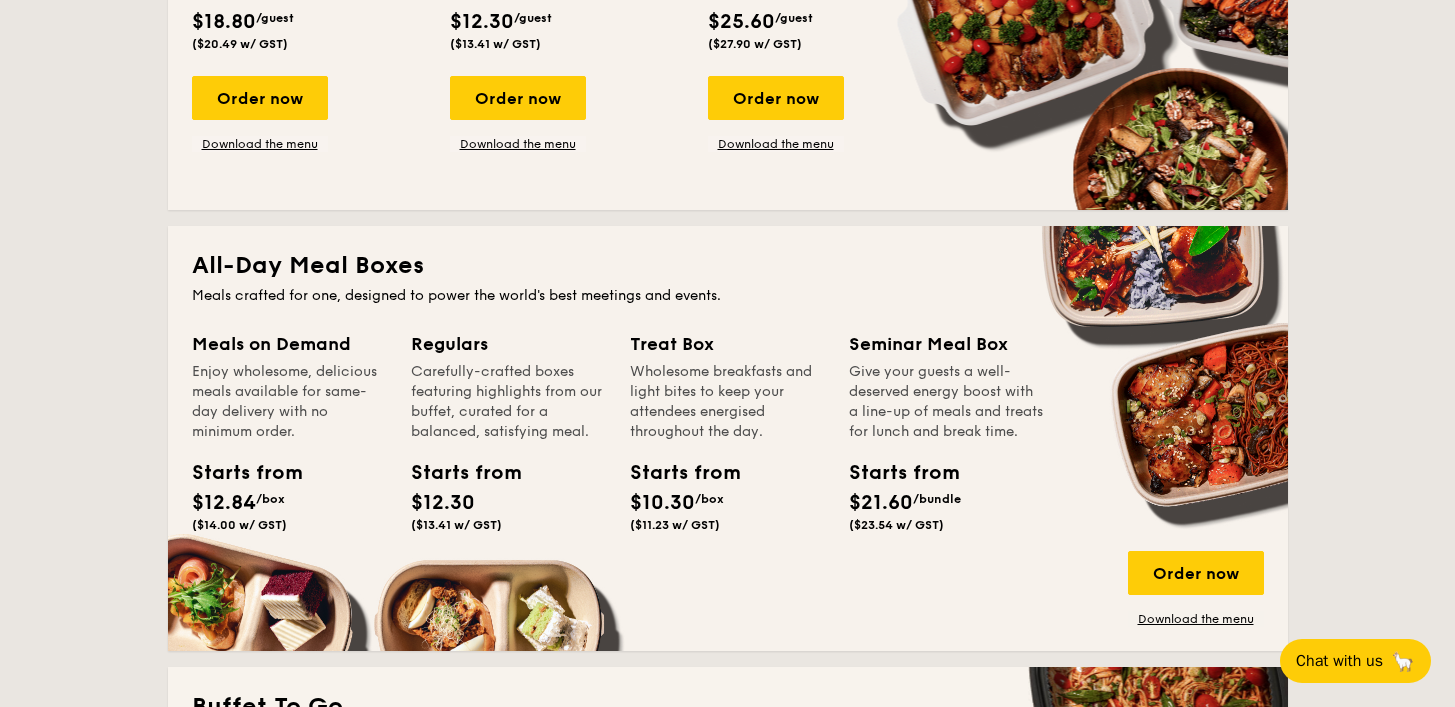 drag, startPoint x: 211, startPoint y: 434, endPoint x: 252, endPoint y: 460, distance: 48.548943 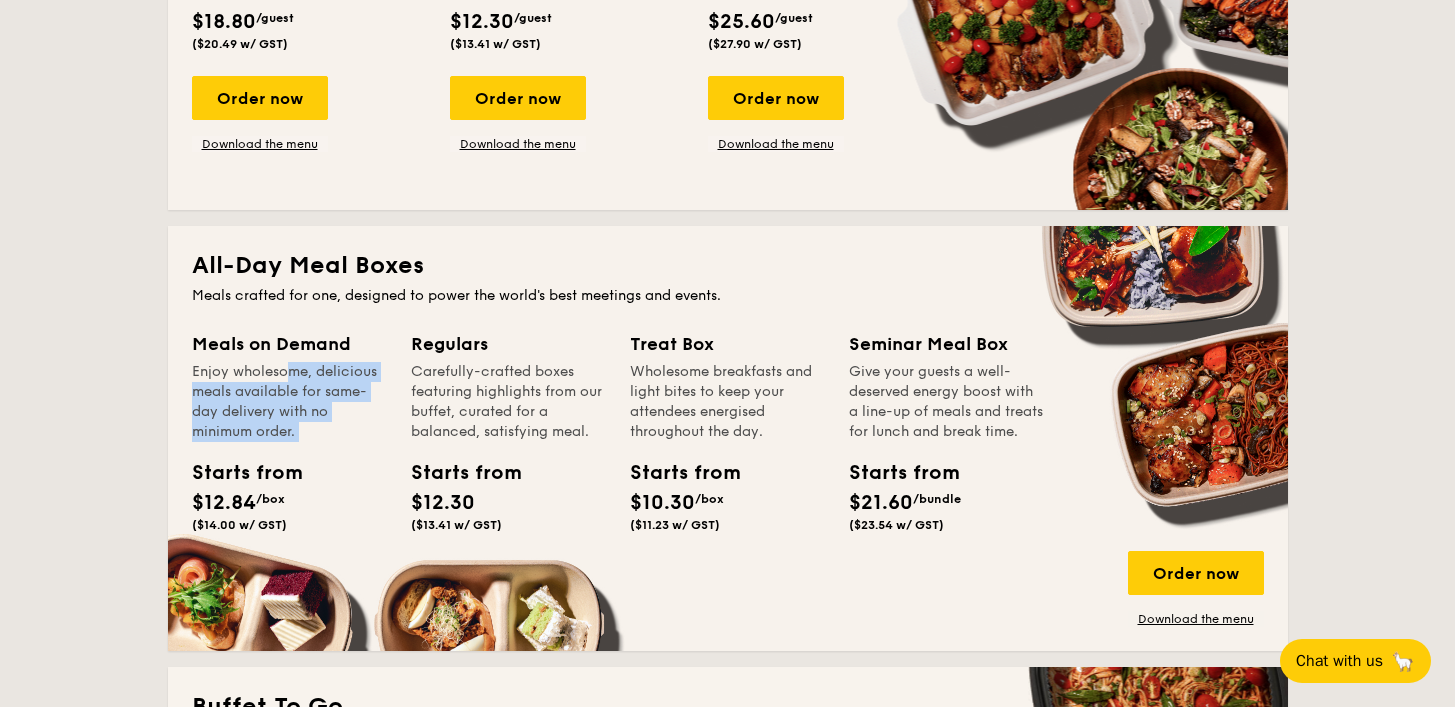 drag, startPoint x: 235, startPoint y: 369, endPoint x: 341, endPoint y: 450, distance: 133.4054 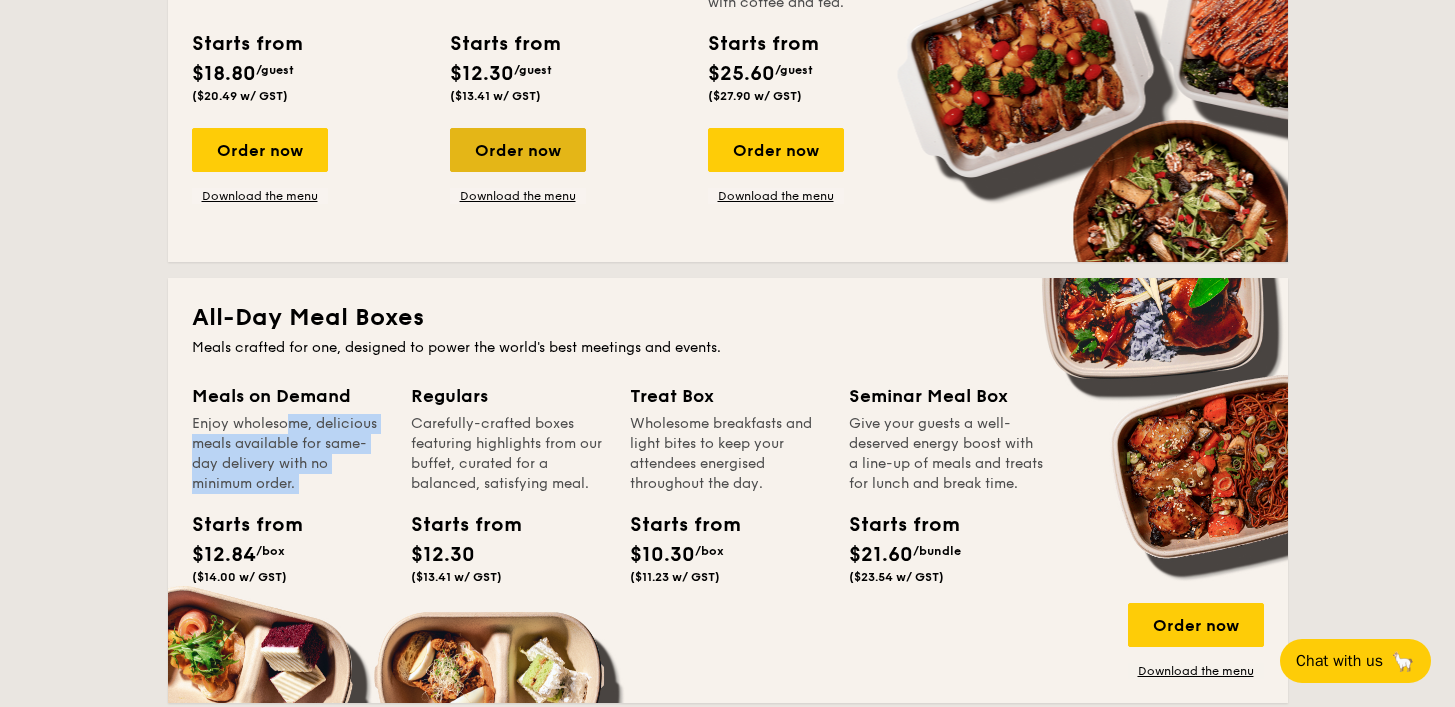 scroll, scrollTop: 732, scrollLeft: 0, axis: vertical 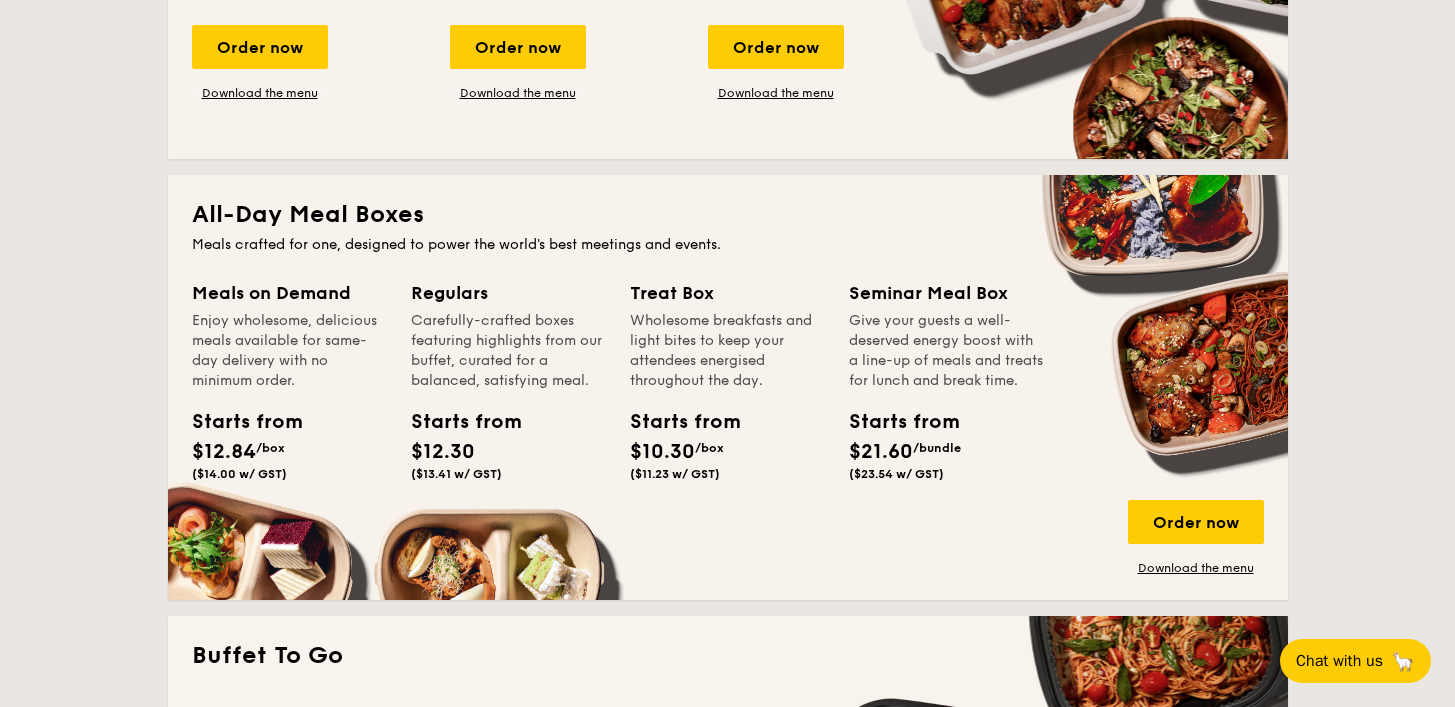 click on "Carefully-crafted boxes featuring highlights from our buffet, curated for a balanced, satisfying meal." at bounding box center (508, 351) 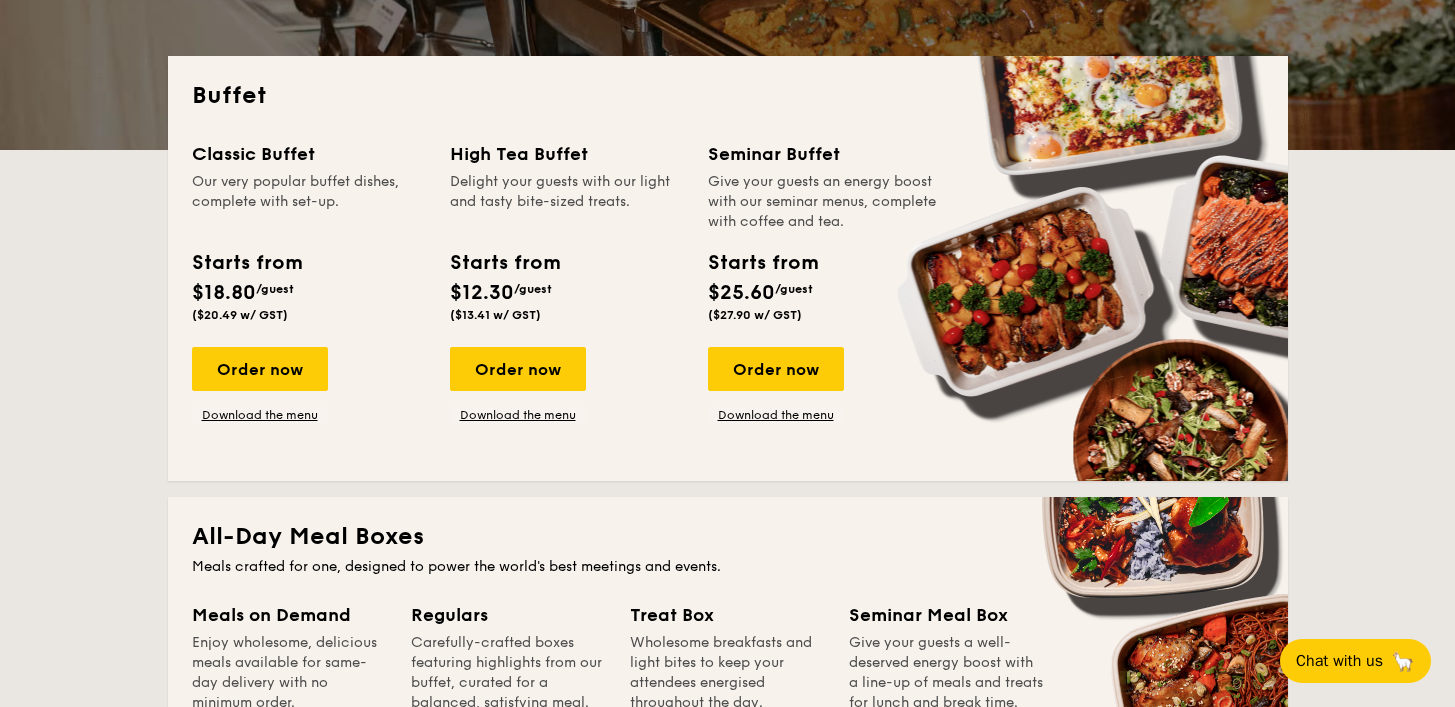 scroll, scrollTop: 417, scrollLeft: 0, axis: vertical 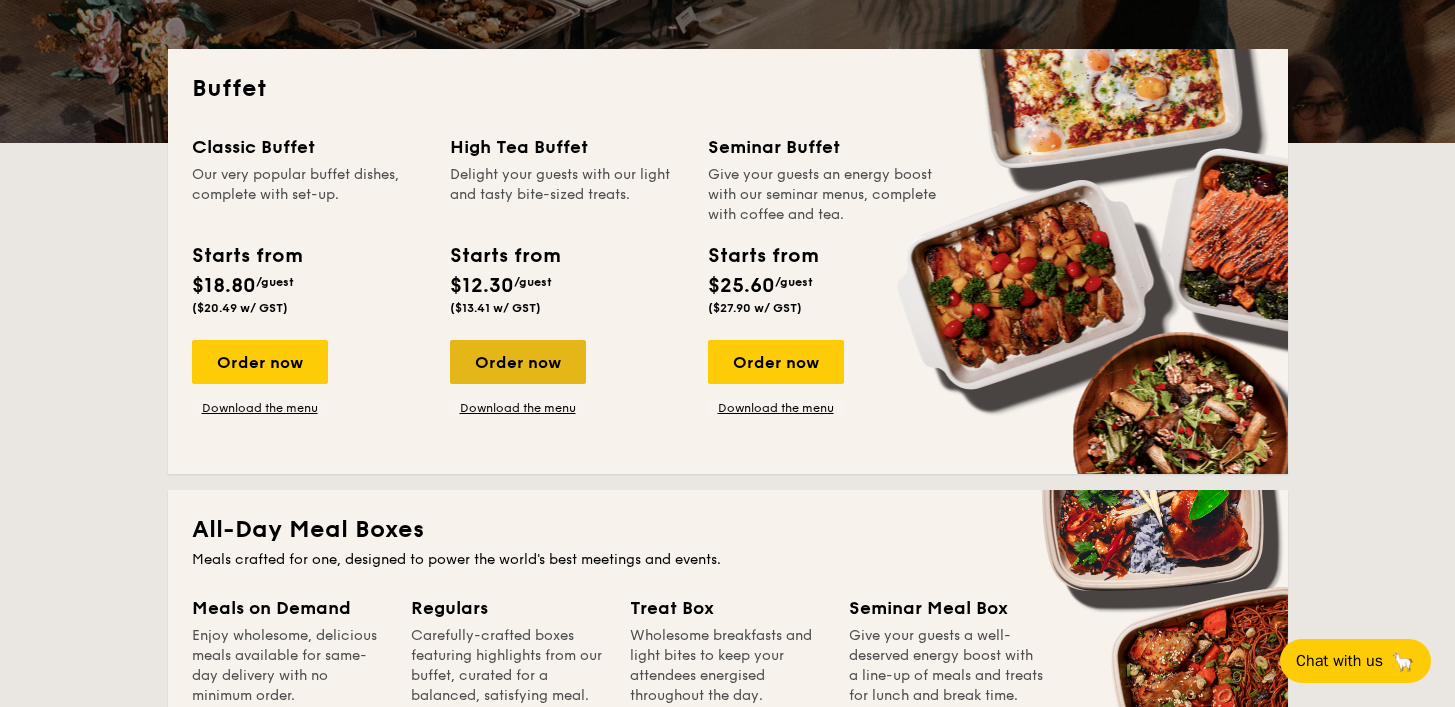 click on "Order now" at bounding box center (518, 362) 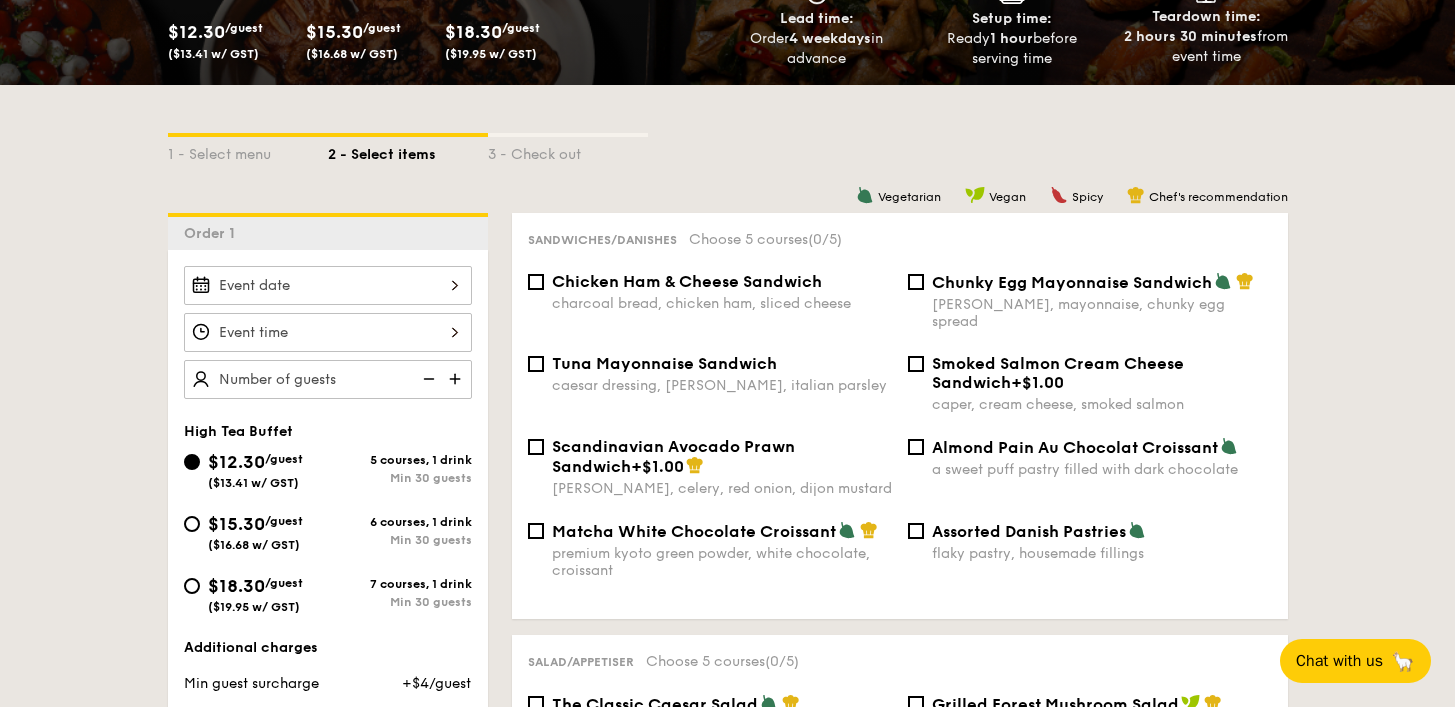 scroll, scrollTop: 358, scrollLeft: 0, axis: vertical 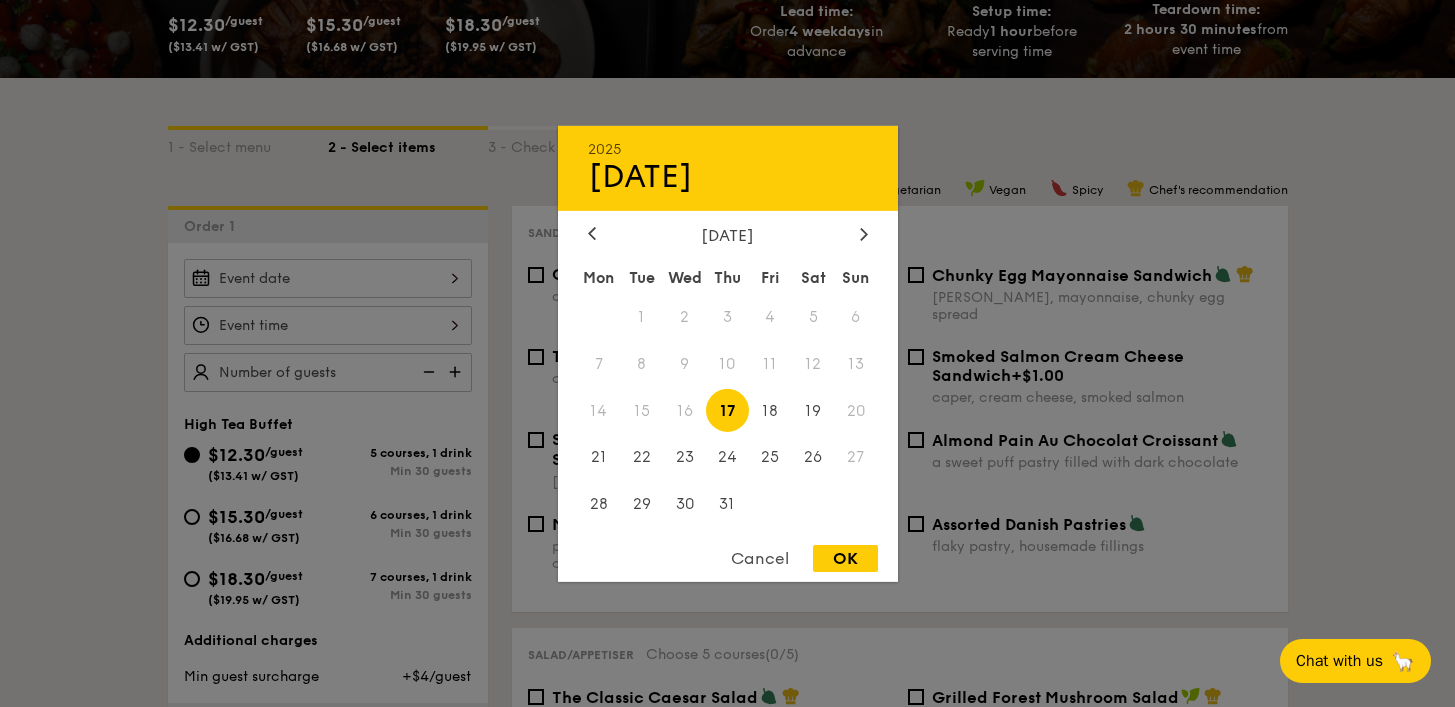 click on "2025   [DATE] [DATE] Tue Wed Thu Fri Sat Sun   1 2 3 4 5 6 7 8 9 10 11 12 13 14 15 16 17 18 19 20 21 22 23 24 25 26 27 28 29 30 31     Cancel   OK" at bounding box center (328, 278) 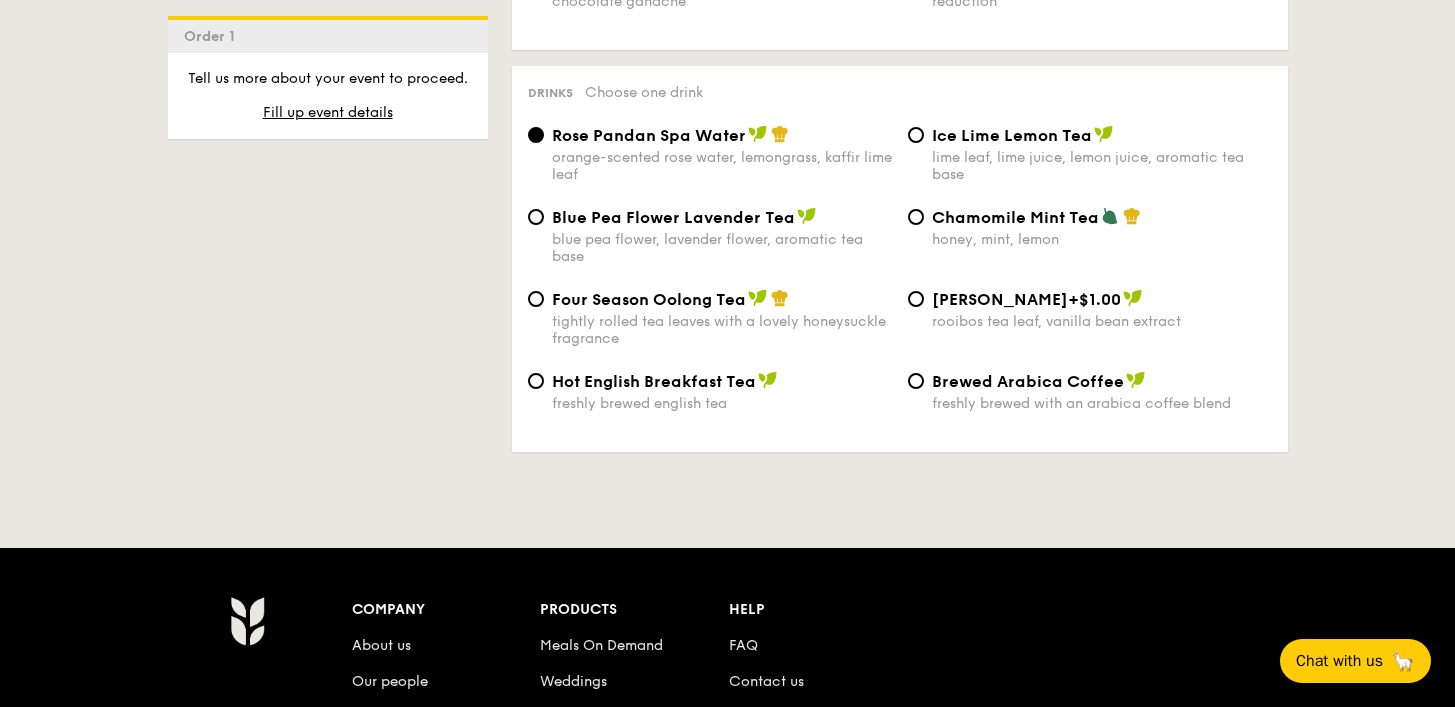 scroll, scrollTop: 3275, scrollLeft: 0, axis: vertical 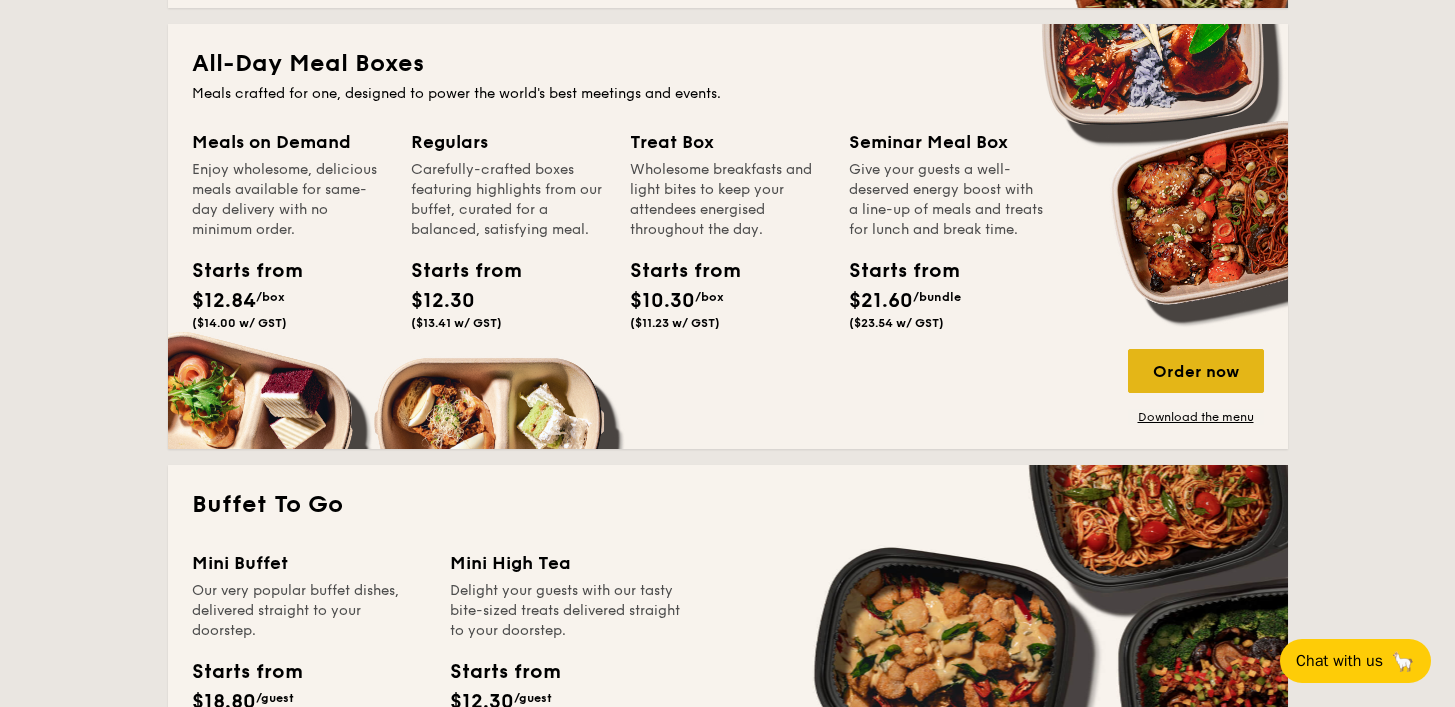 click on "Order now" at bounding box center [1196, 371] 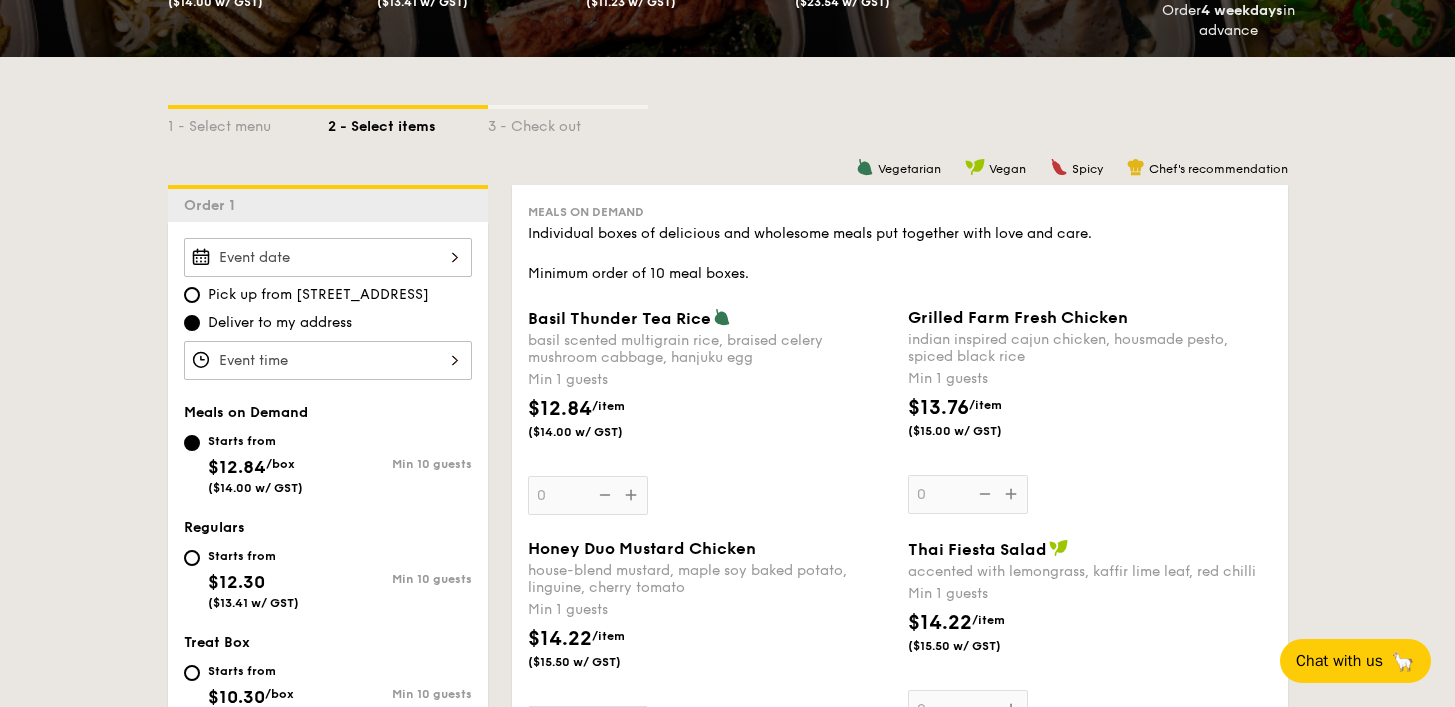 scroll, scrollTop: 390, scrollLeft: 0, axis: vertical 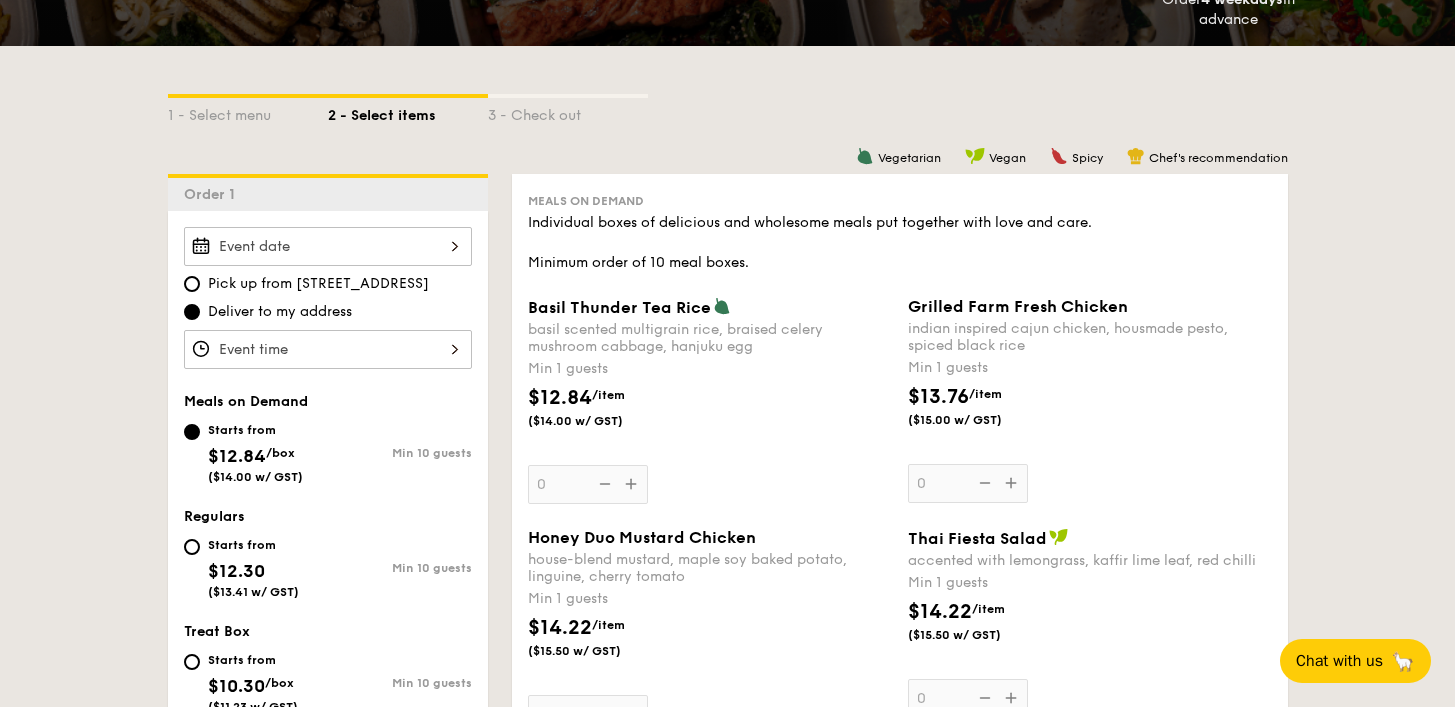 click at bounding box center (328, 349) 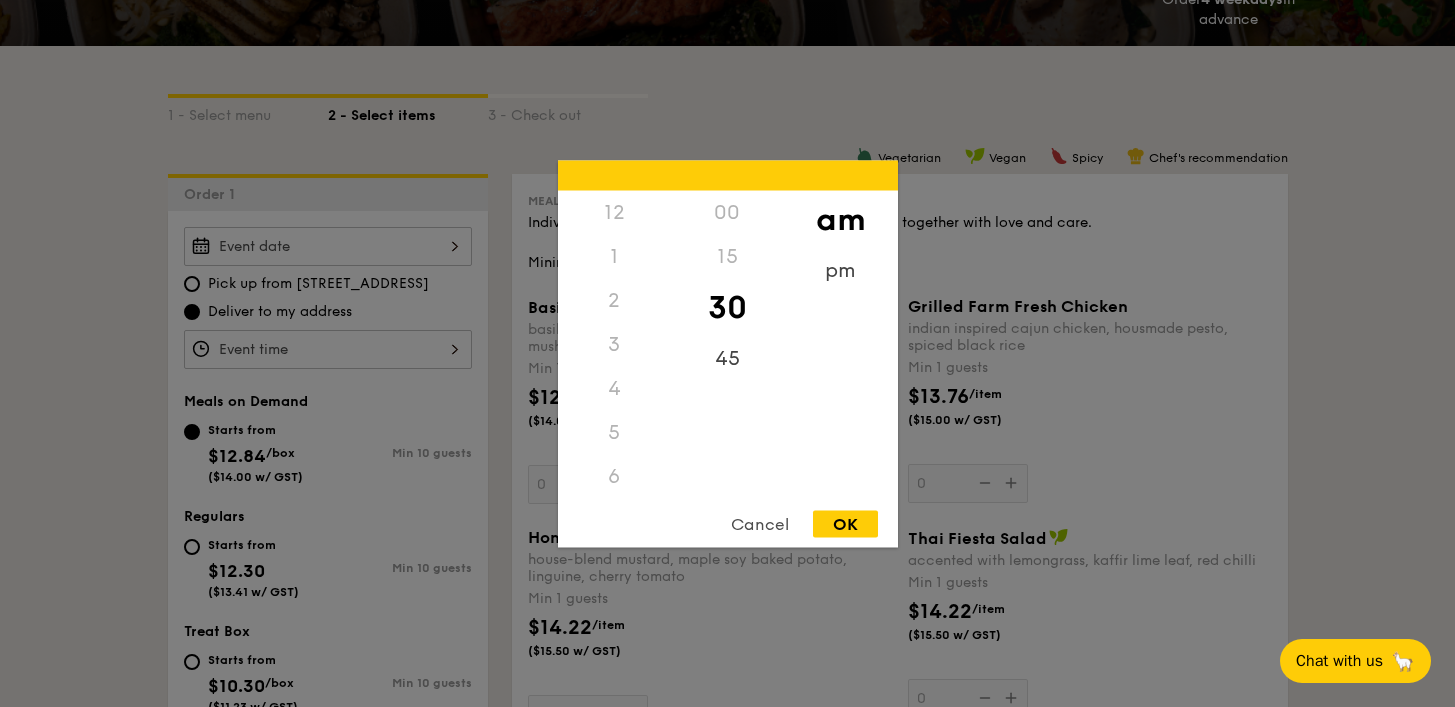 scroll, scrollTop: 220, scrollLeft: 0, axis: vertical 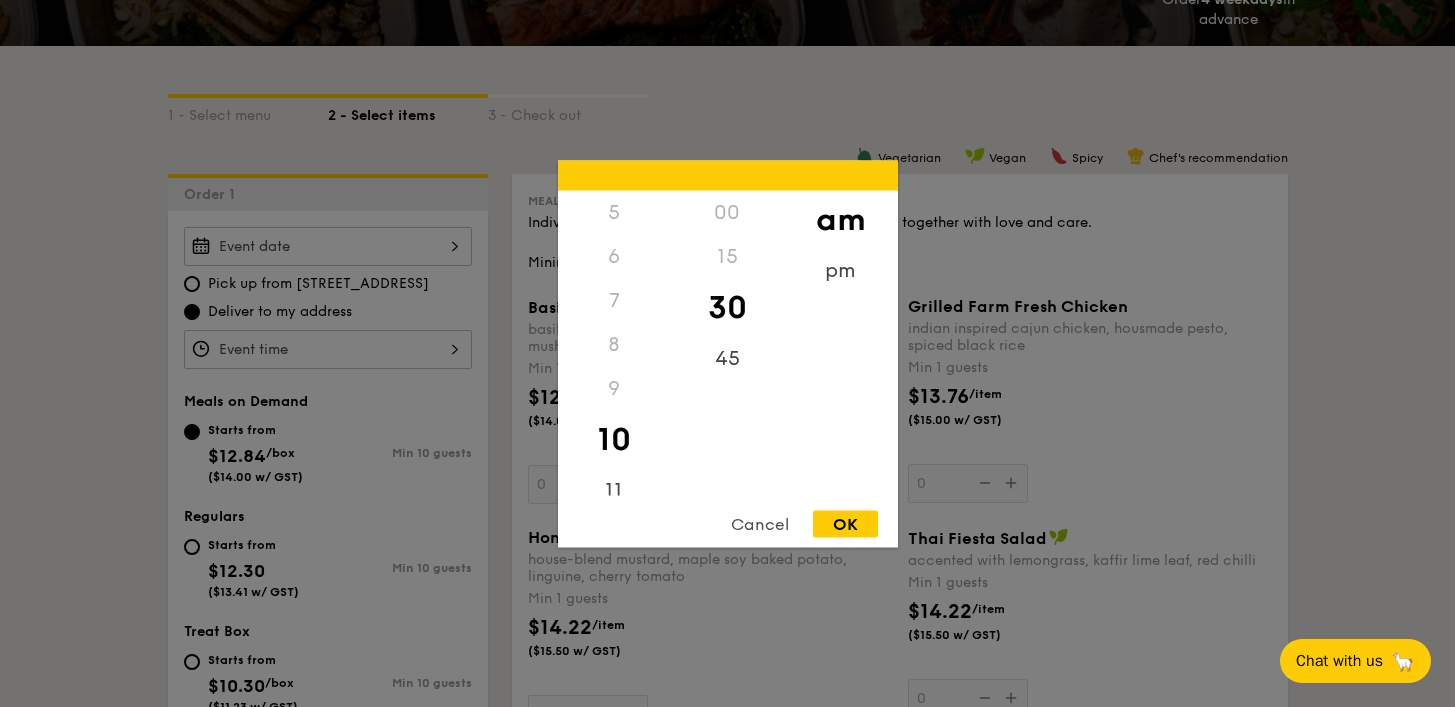 click at bounding box center (727, 353) 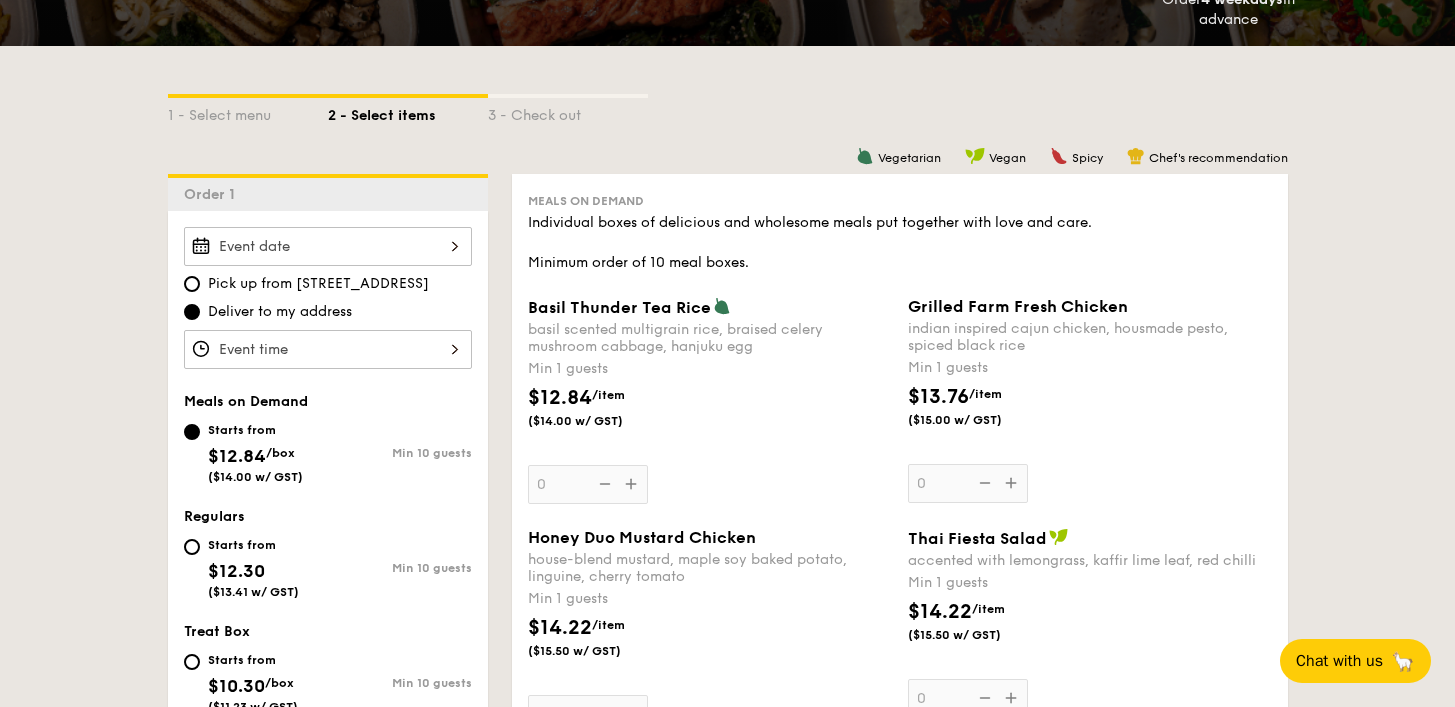click at bounding box center (328, 246) 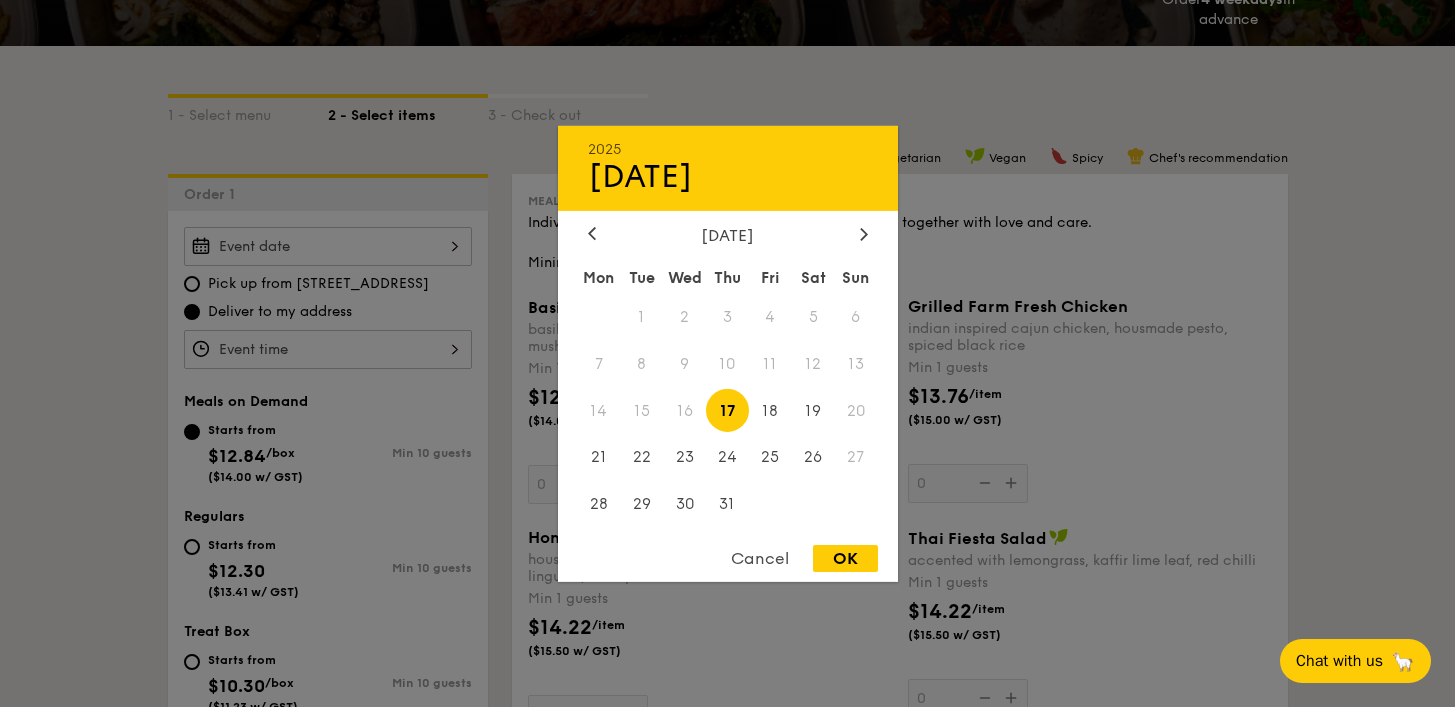 click on "Cancel" at bounding box center (760, 558) 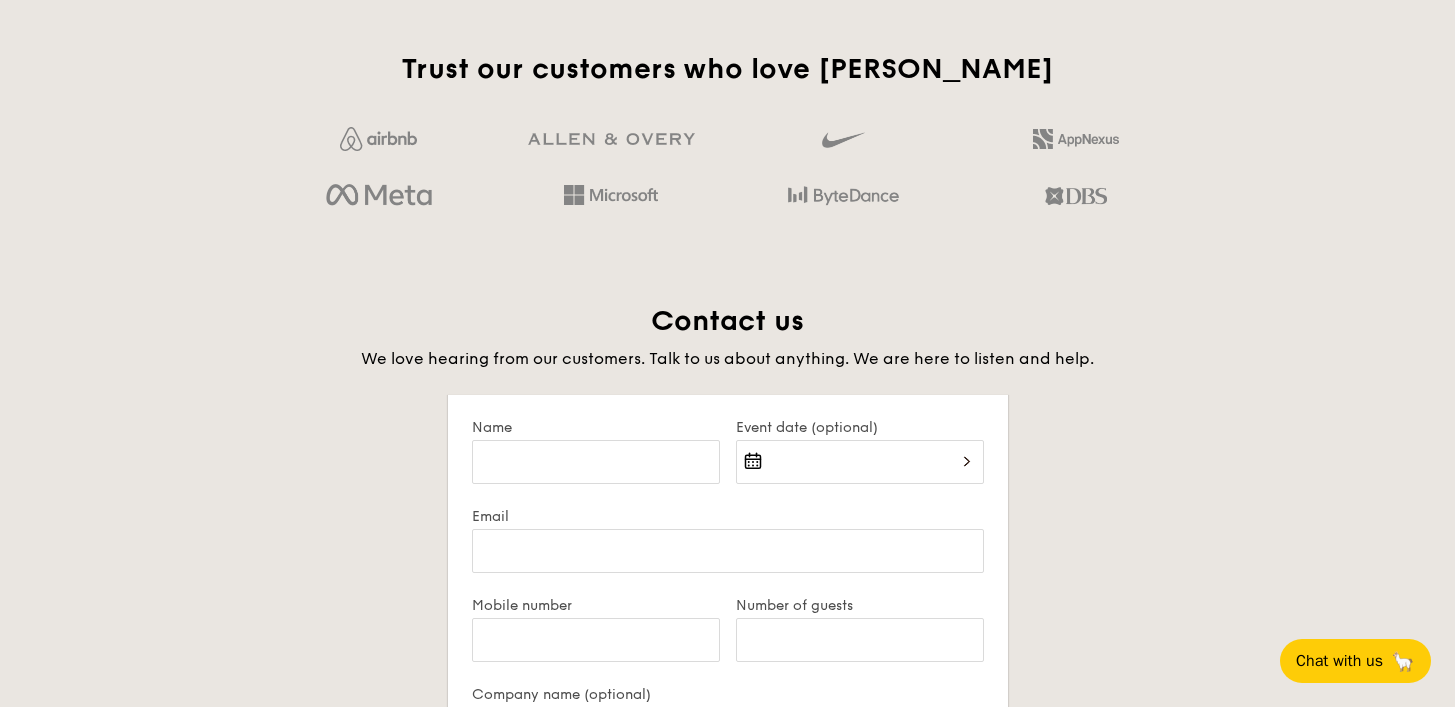 scroll, scrollTop: 3153, scrollLeft: 0, axis: vertical 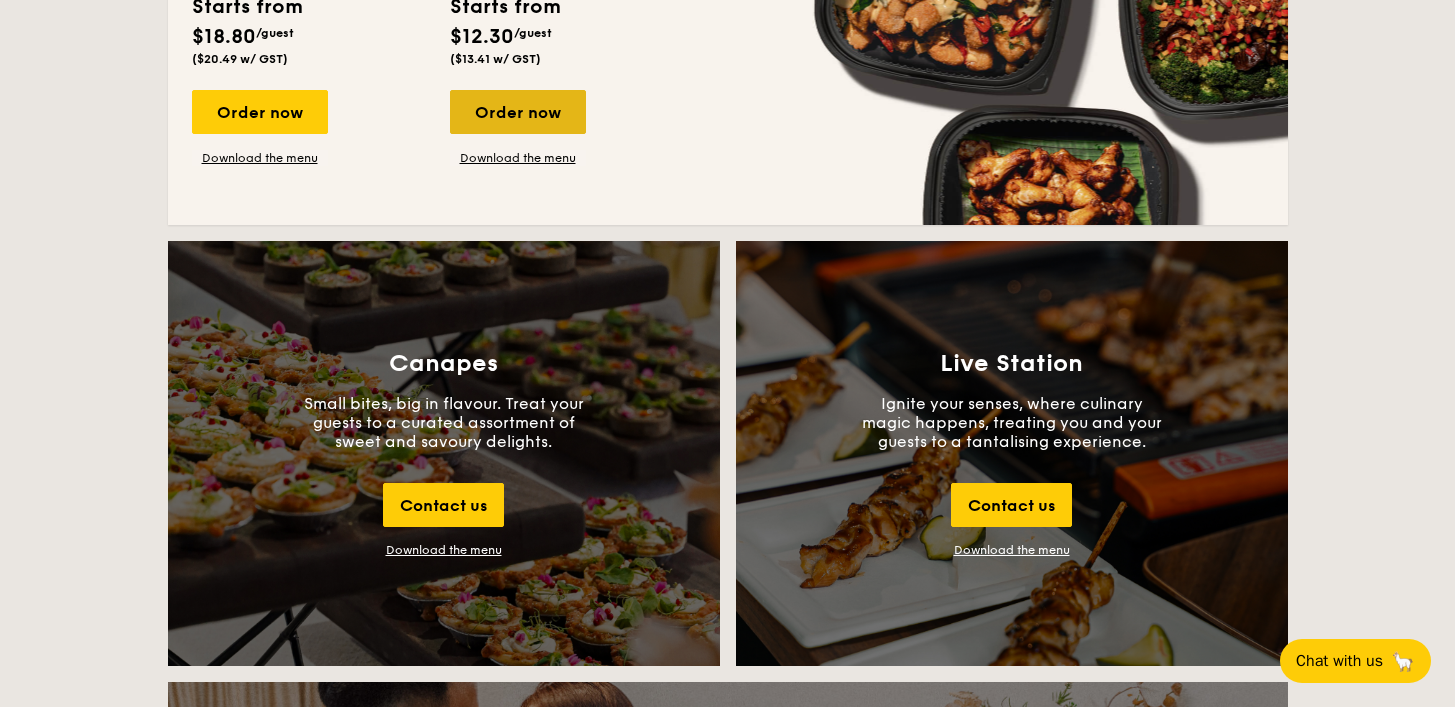 click on "Order now" at bounding box center [518, 112] 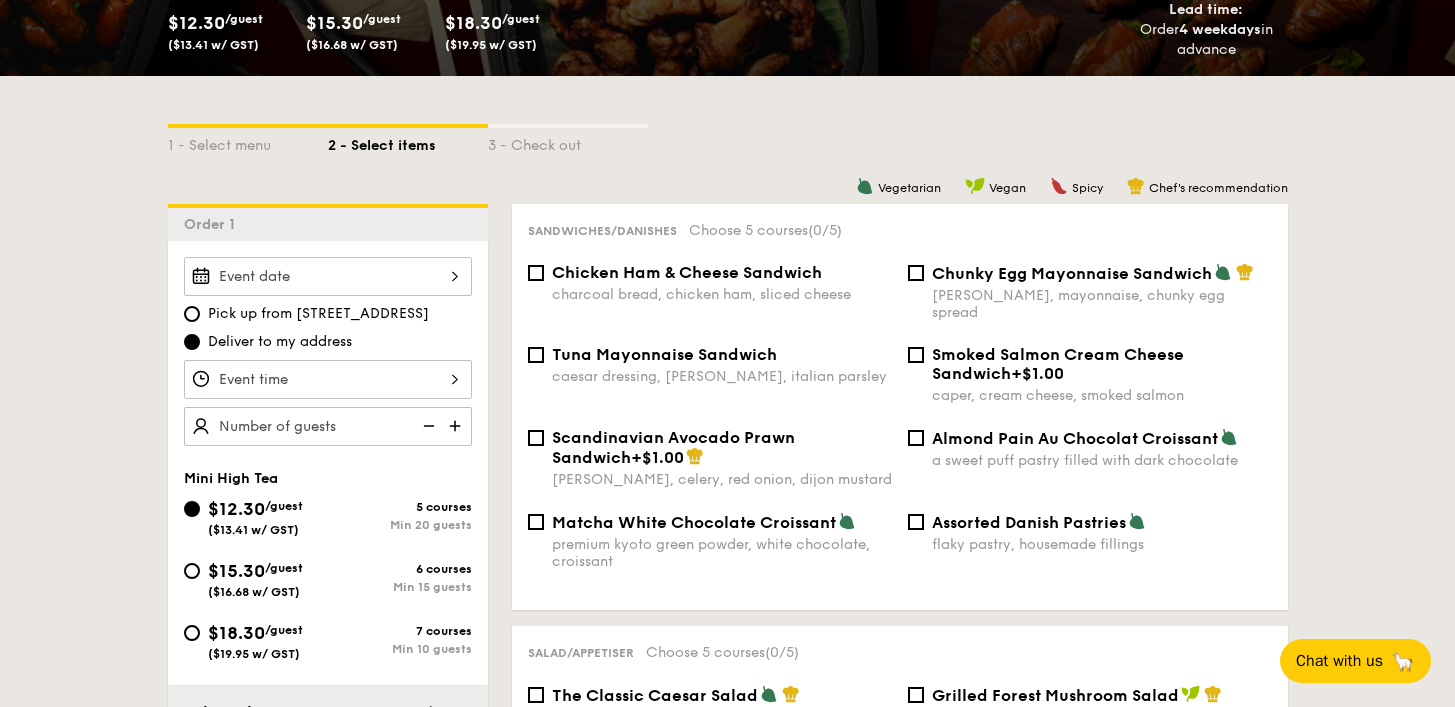scroll, scrollTop: 366, scrollLeft: 0, axis: vertical 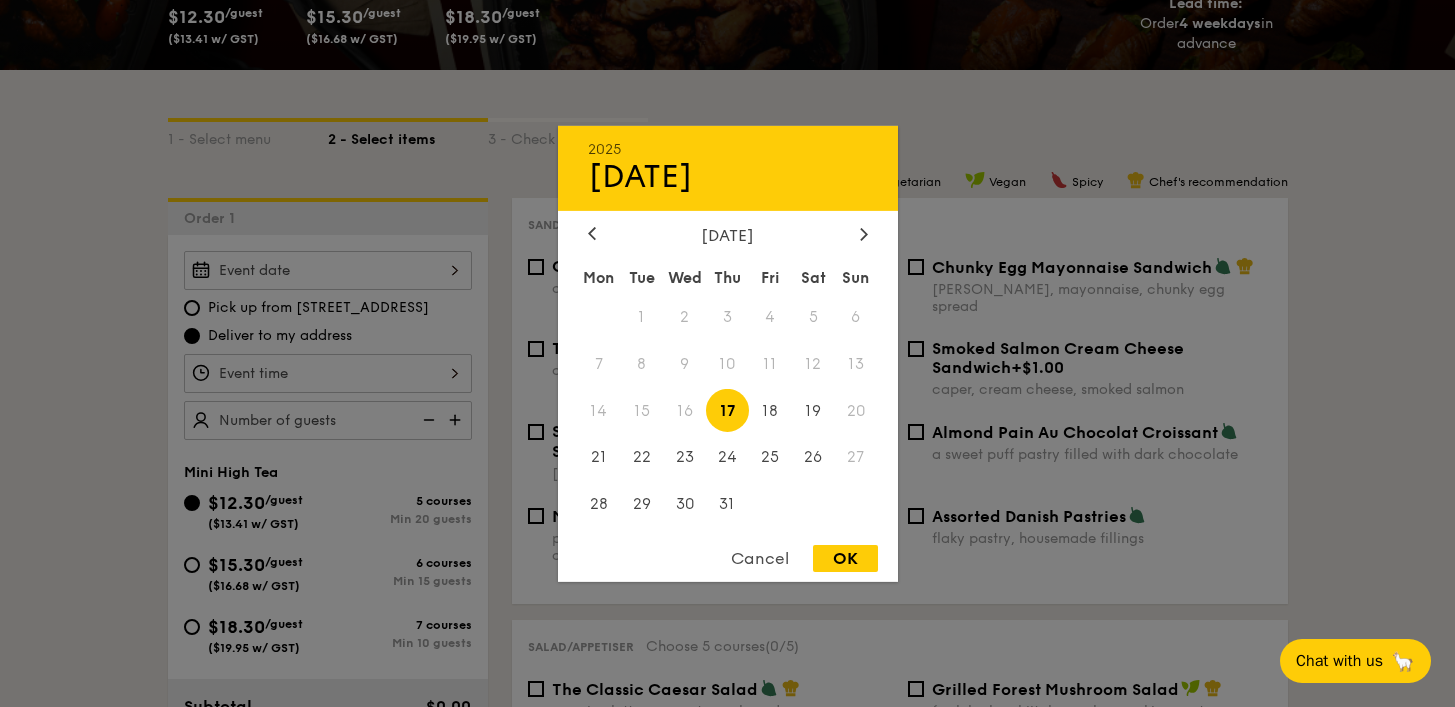 click on "2025   [DATE] [DATE] Tue Wed Thu Fri Sat Sun   1 2 3 4 5 6 7 8 9 10 11 12 13 14 15 16 17 18 19 20 21 22 23 24 25 26 27 28 29 30 31     Cancel   OK" at bounding box center (328, 270) 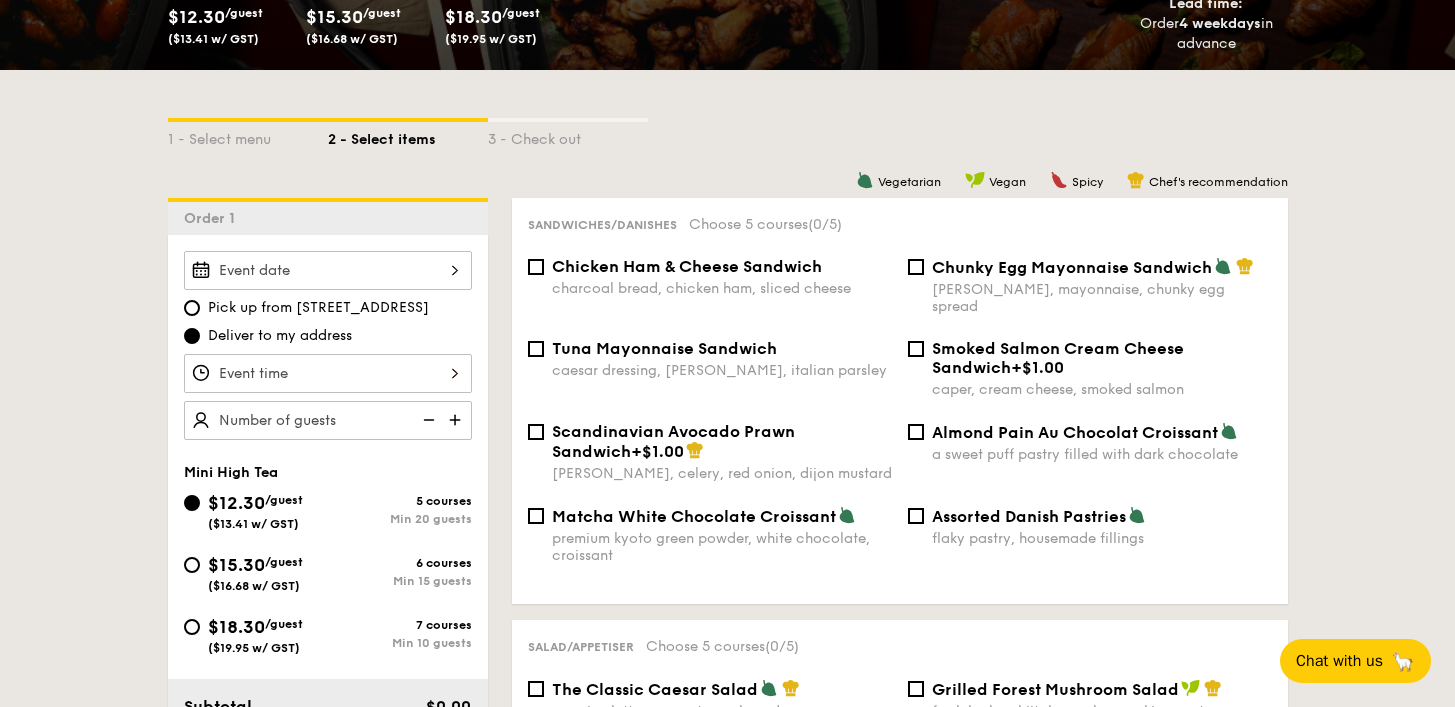 click on "Pick up from 5 Burn Road #05-01
Deliver to my address" at bounding box center (328, 322) 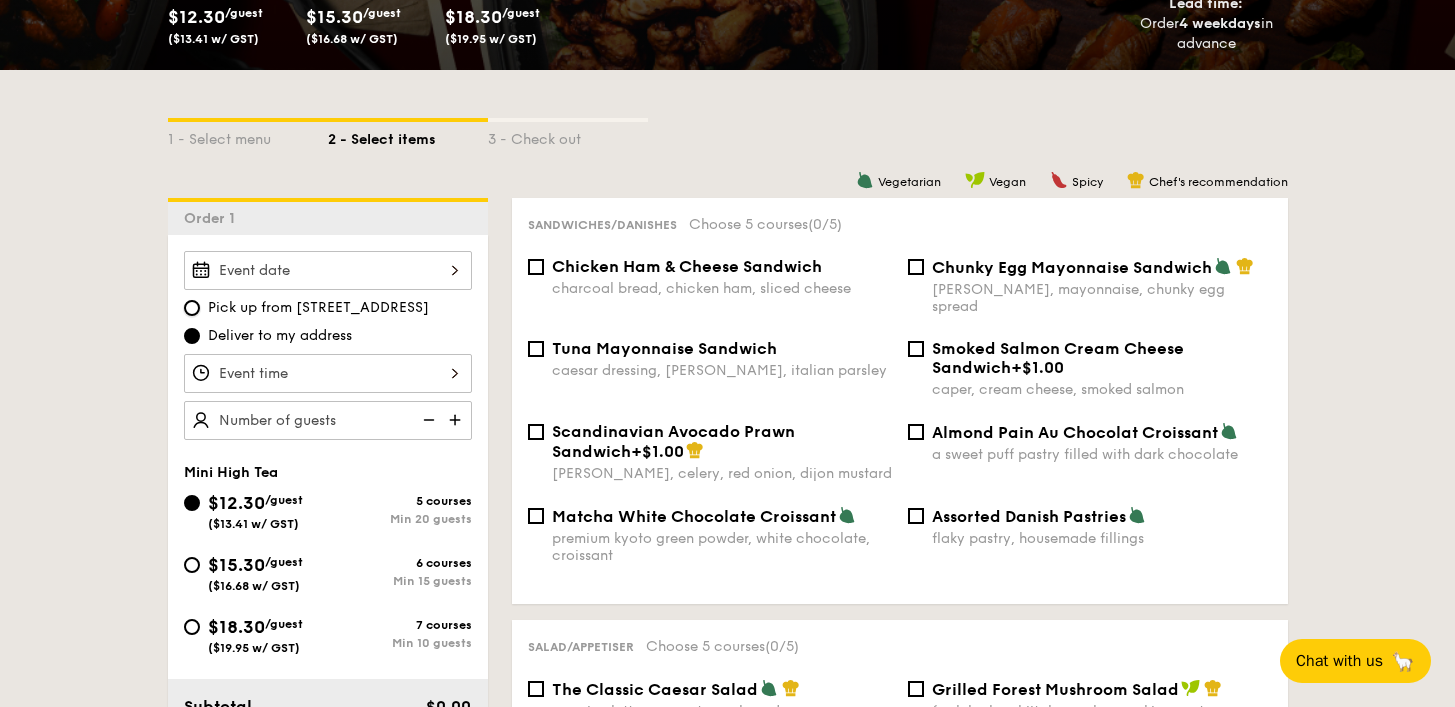 click on "Pick up from [STREET_ADDRESS]" at bounding box center (192, 308) 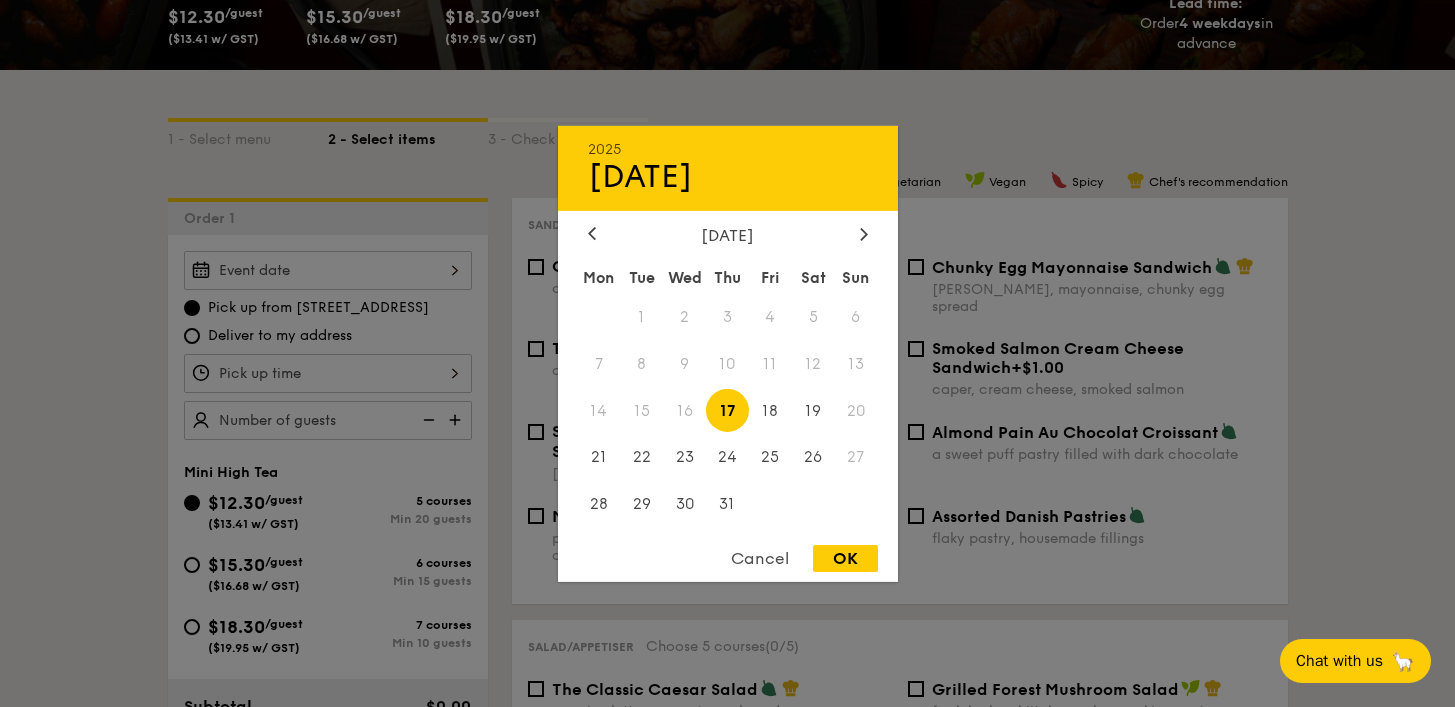 click on "2025   [DATE] [DATE] Tue Wed Thu Fri Sat Sun   1 2 3 4 5 6 7 8 9 10 11 12 13 14 15 16 17 18 19 20 21 22 23 24 25 26 27 28 29 30 31     Cancel   OK" at bounding box center [328, 270] 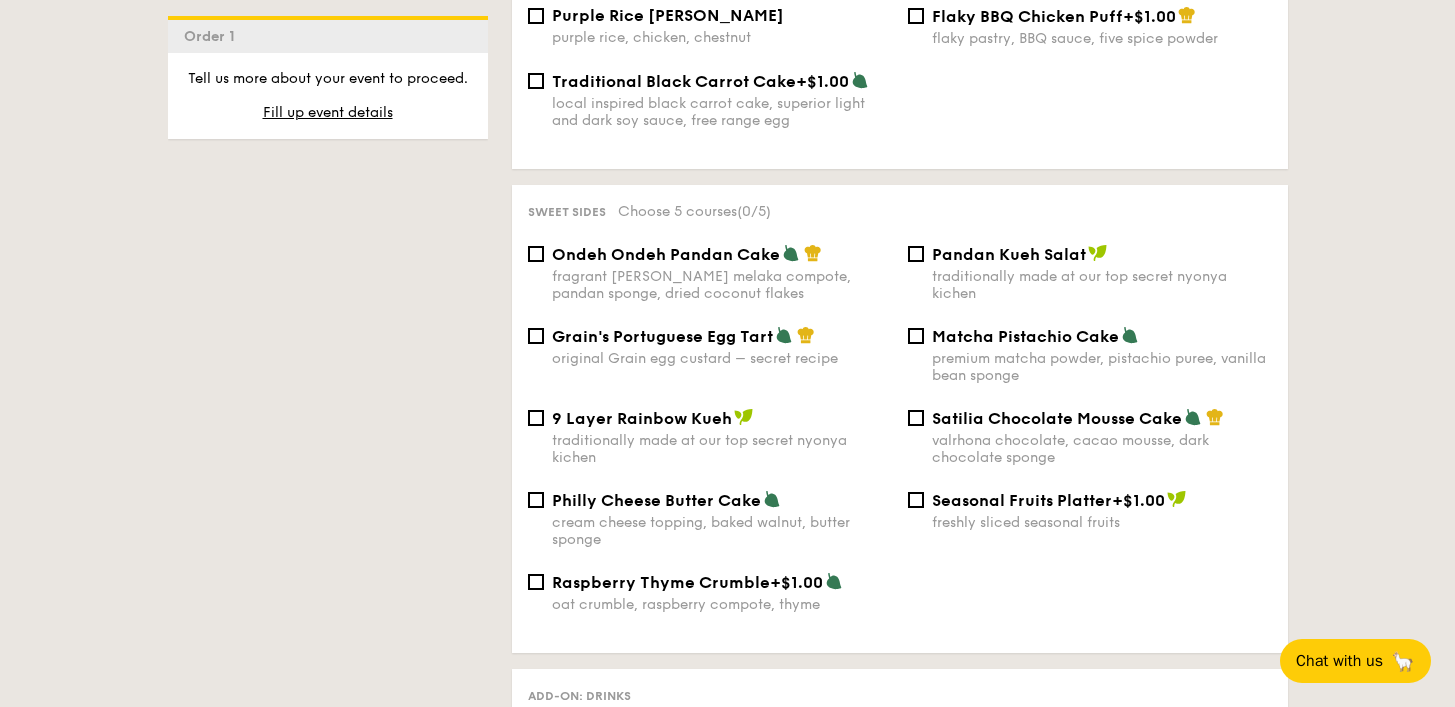 scroll, scrollTop: 2035, scrollLeft: 0, axis: vertical 